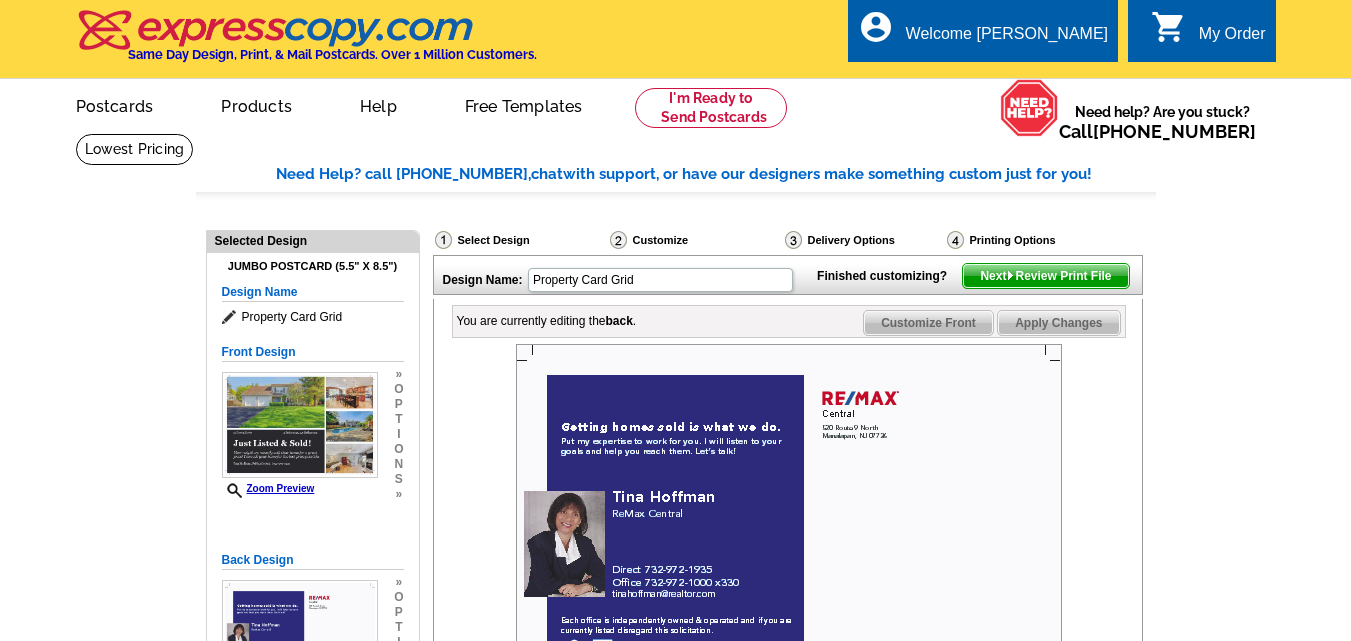 scroll, scrollTop: 200, scrollLeft: 0, axis: vertical 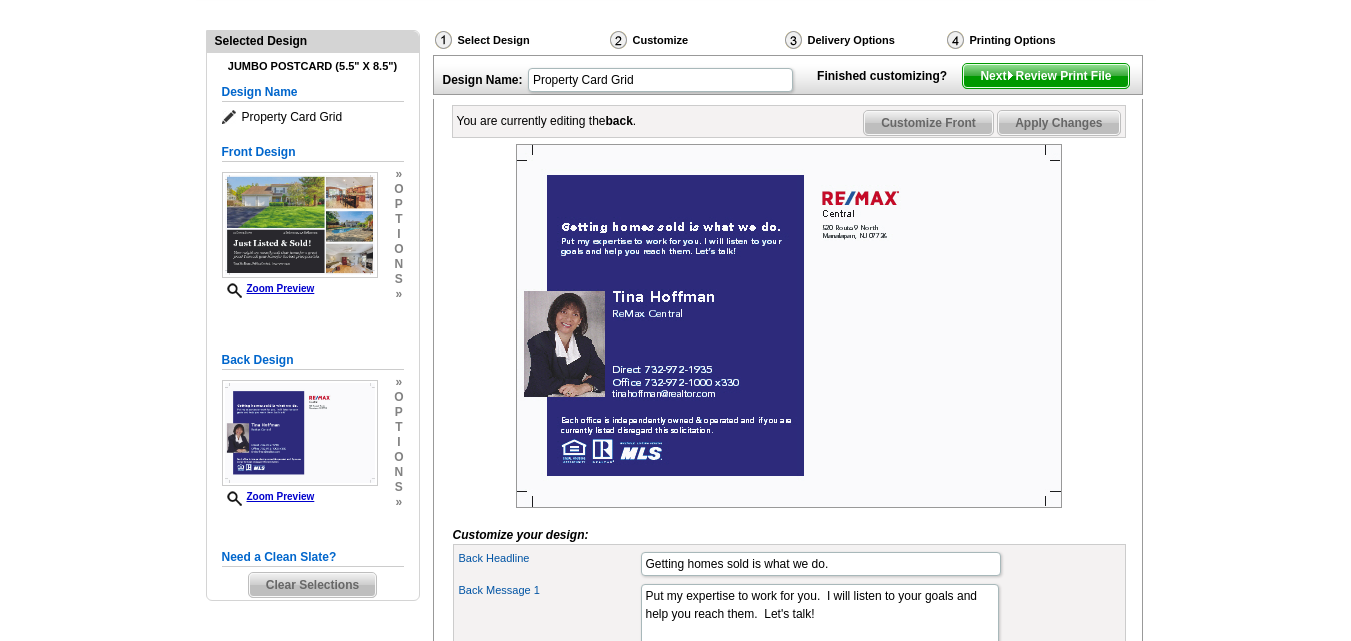click on "Next   Review Print File" at bounding box center (1045, 76) 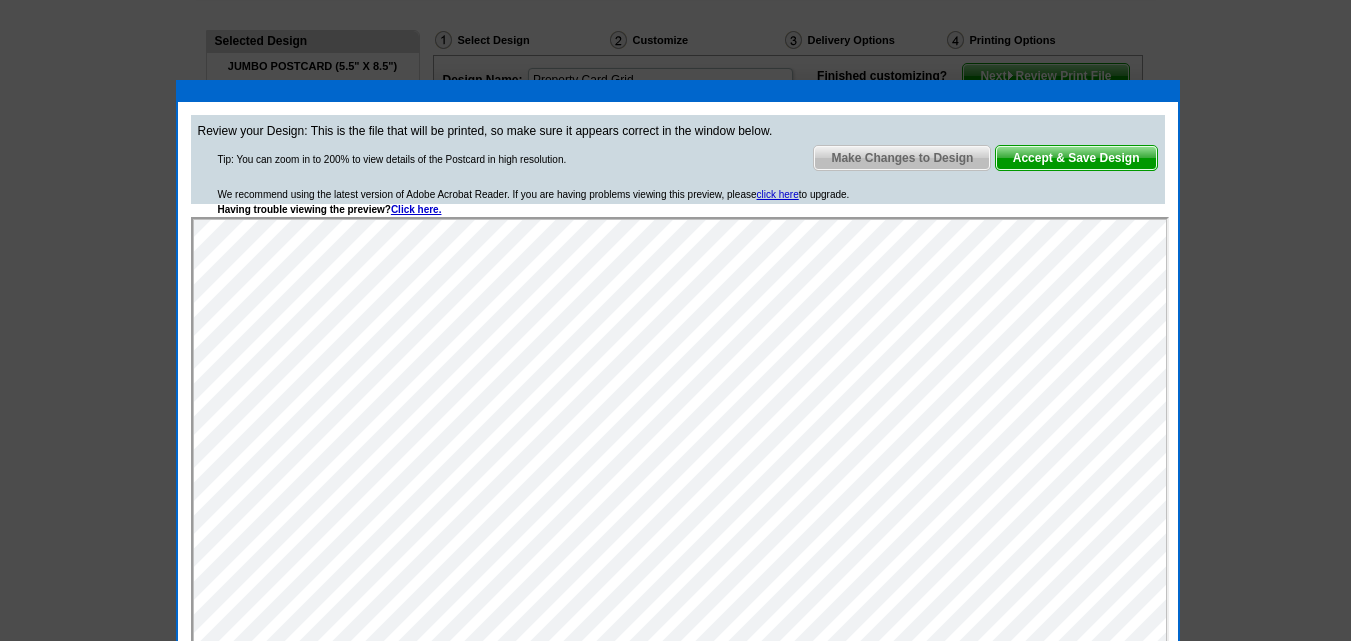 scroll, scrollTop: 0, scrollLeft: 0, axis: both 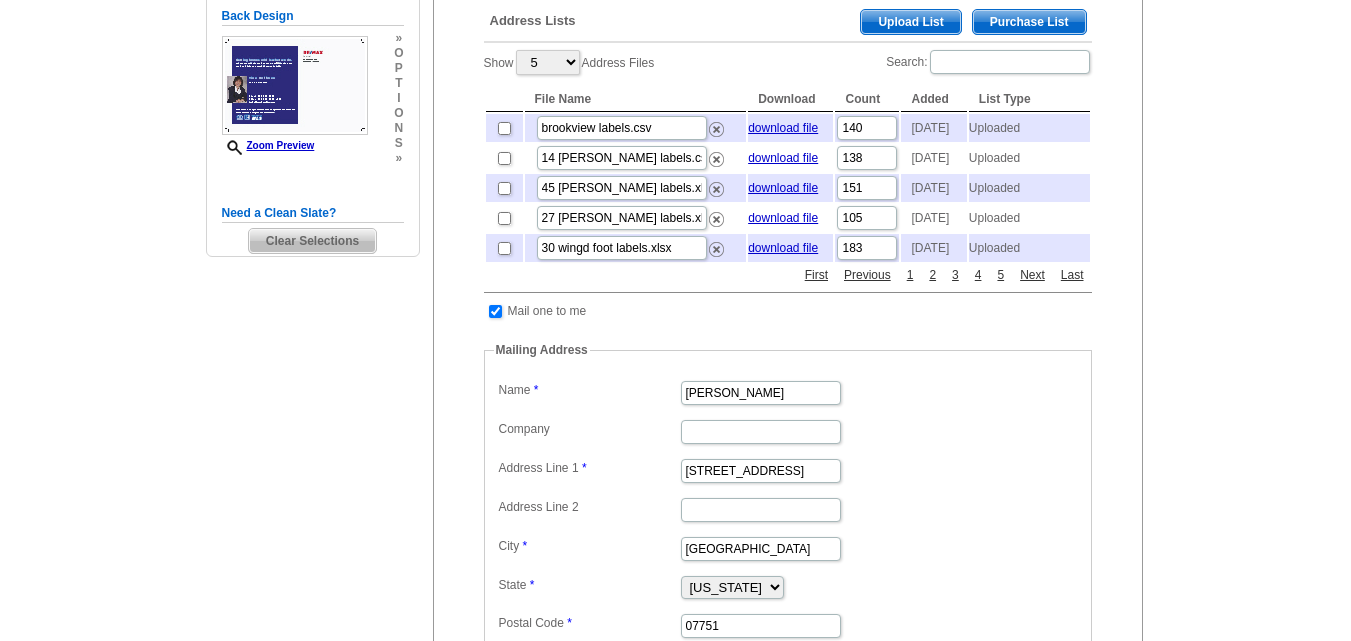 click on "Need a Clean Slate?" at bounding box center (313, 213) 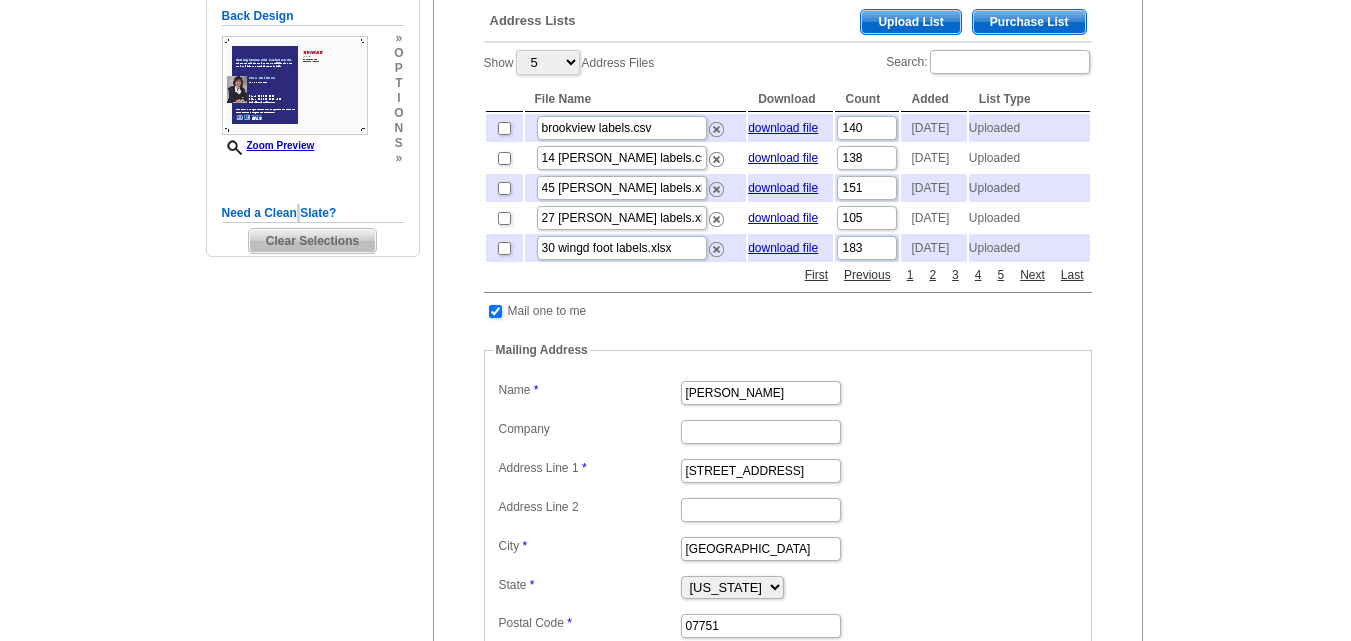 click on "Need a Clean Slate?" at bounding box center [313, 213] 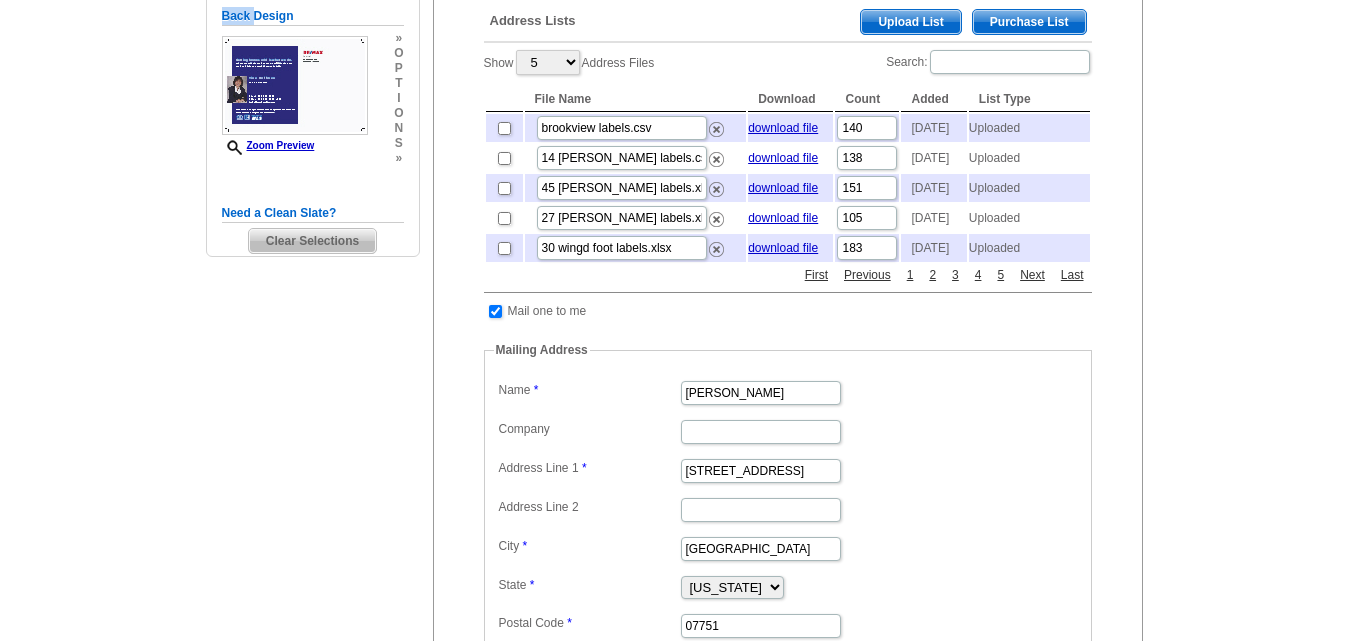 click on "Back Design
Zoom Preview
»
o
p
t
i
o
n
s
»
Change Your Design
Edit Design
Copy Design" at bounding box center [313, 100] 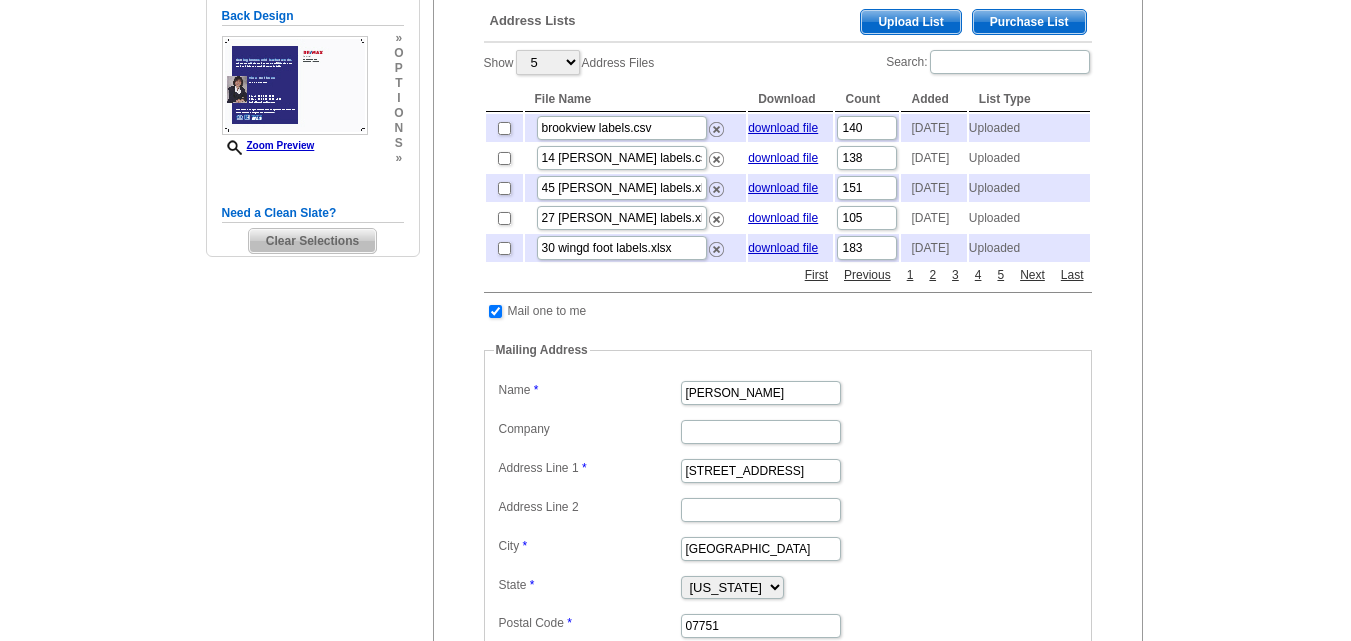 click on "Need a Clean Slate?" at bounding box center [313, 213] 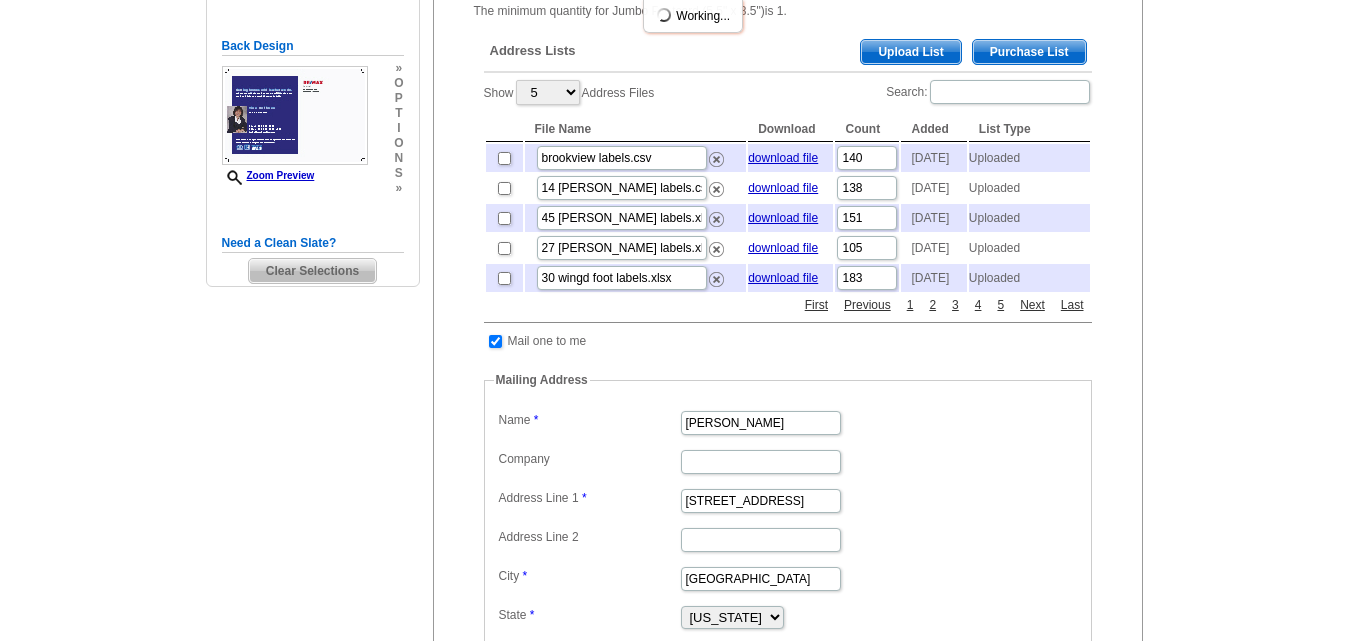 scroll, scrollTop: 0, scrollLeft: 0, axis: both 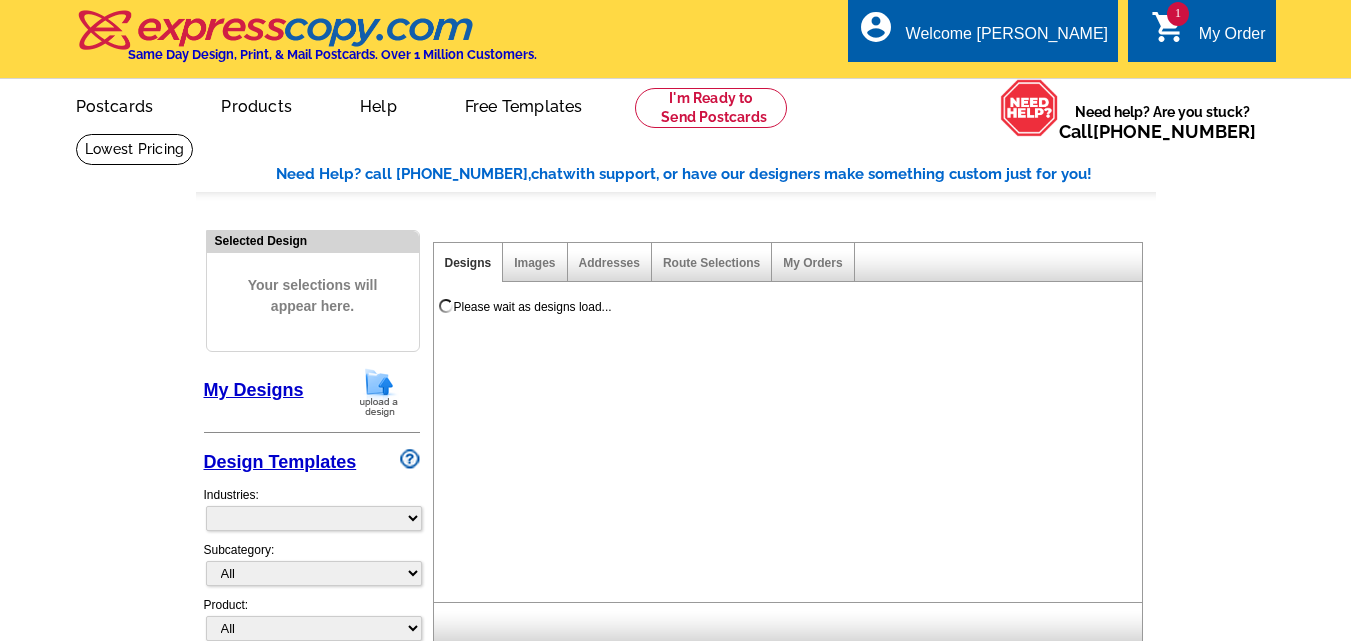 select on "785" 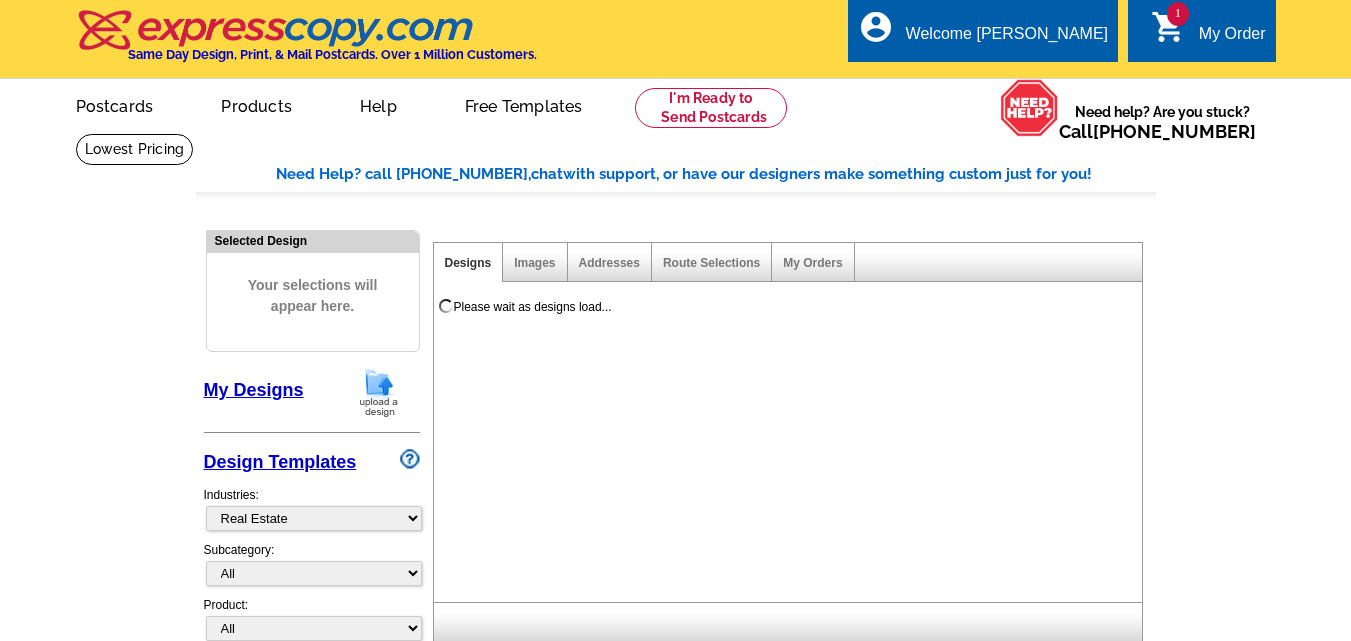 scroll, scrollTop: 0, scrollLeft: 0, axis: both 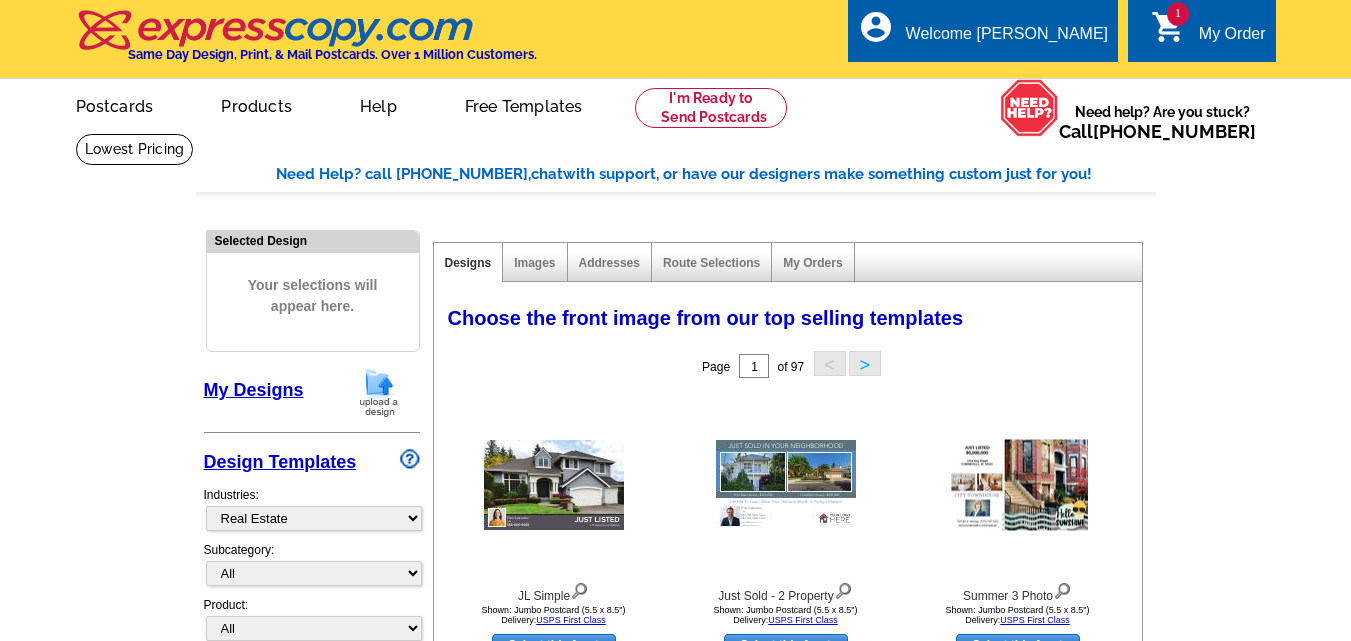 click on "1
shopping_cart
My Order" at bounding box center (1201, 30) 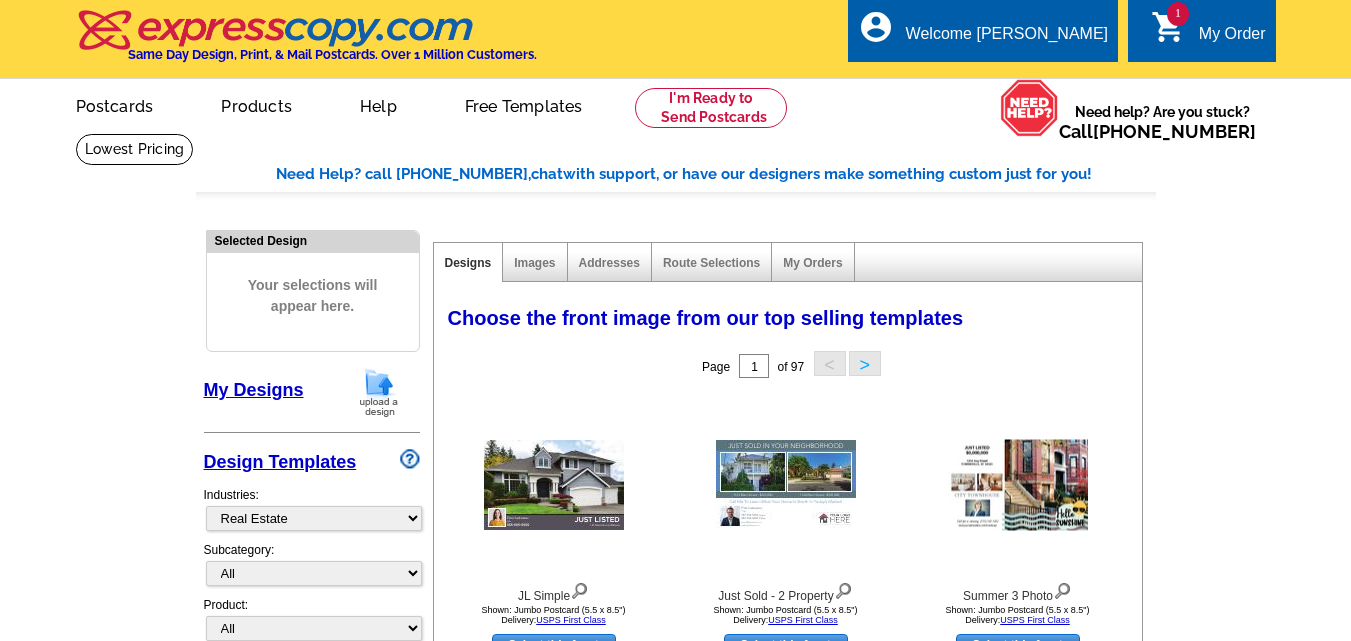 click on "My Order" at bounding box center [1232, 39] 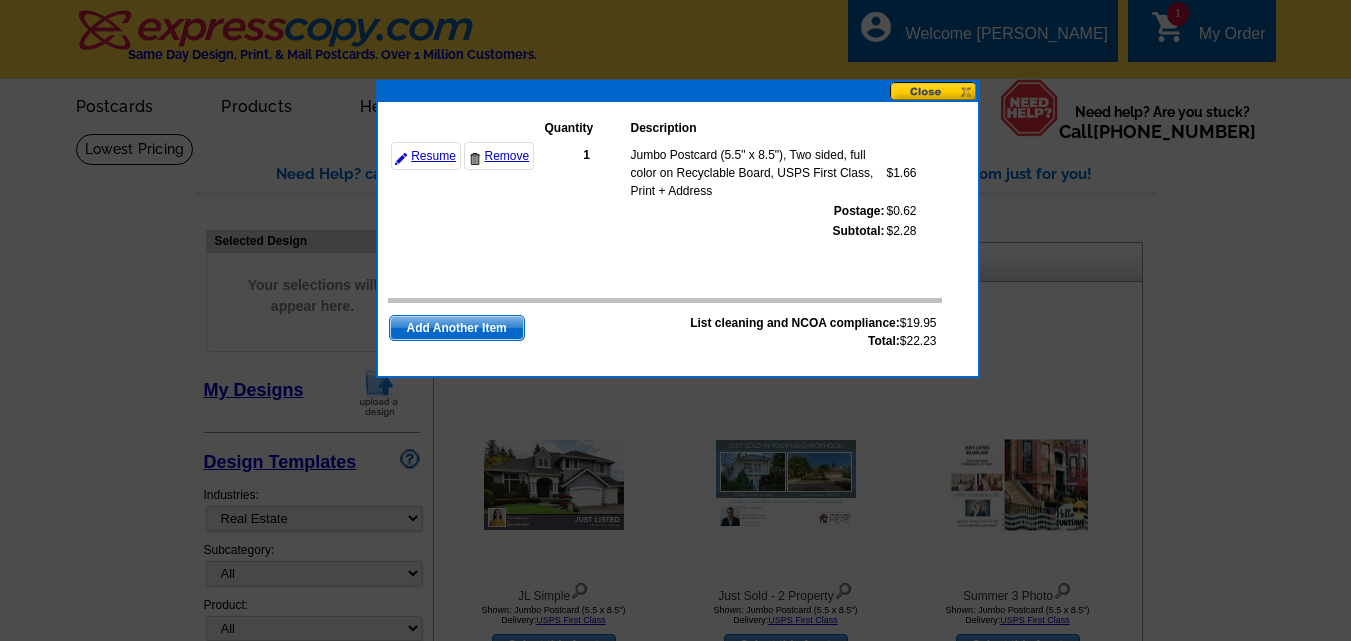 click at bounding box center (934, 91) 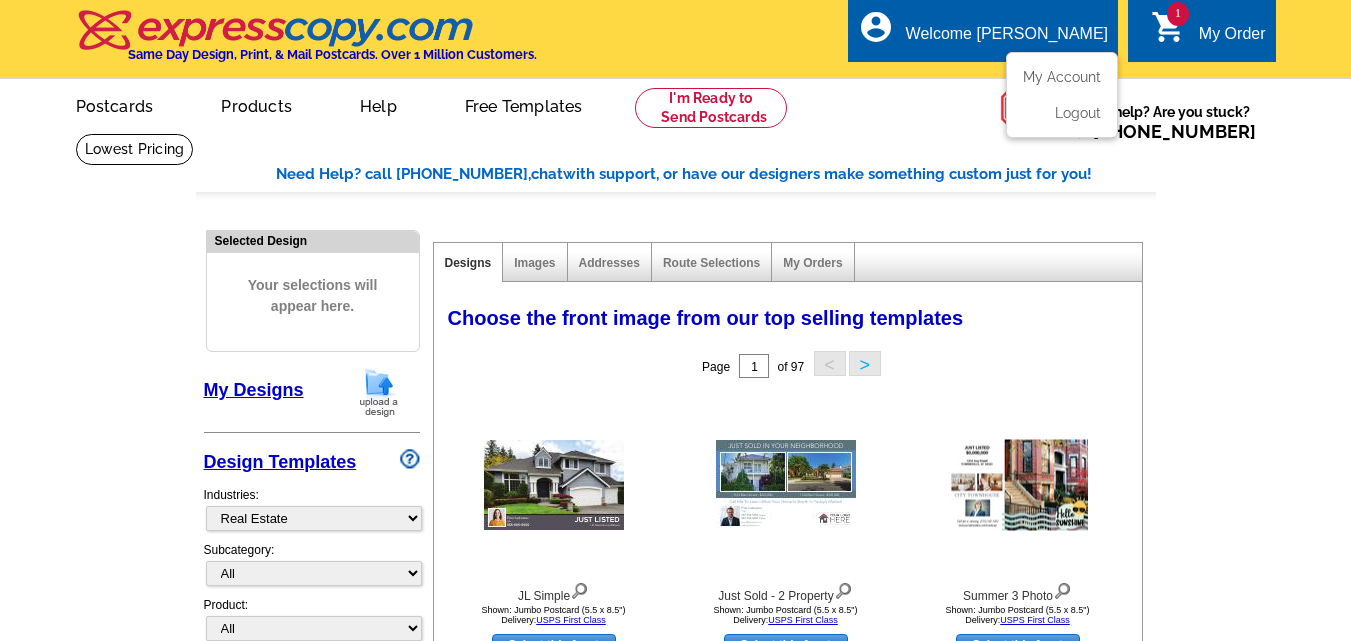 click on "account_circle
Welcome nicole
My Account Logout" at bounding box center (983, 30) 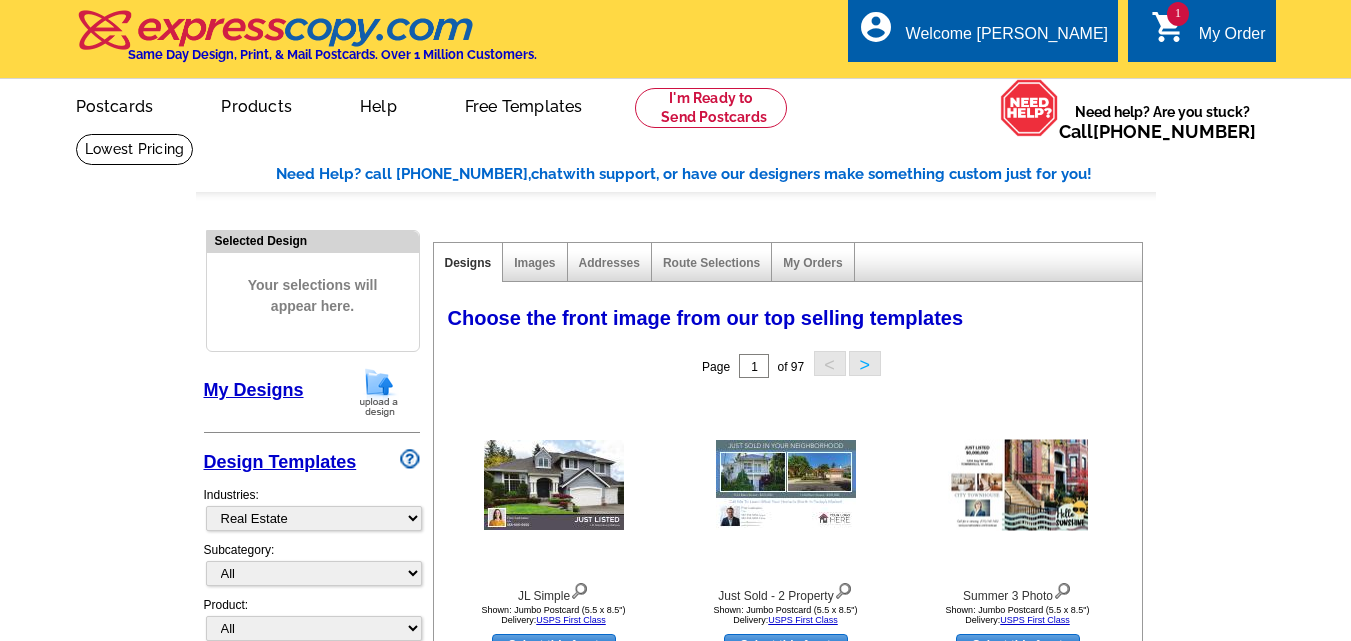 drag, startPoint x: 1059, startPoint y: 158, endPoint x: 1047, endPoint y: 155, distance: 12.369317 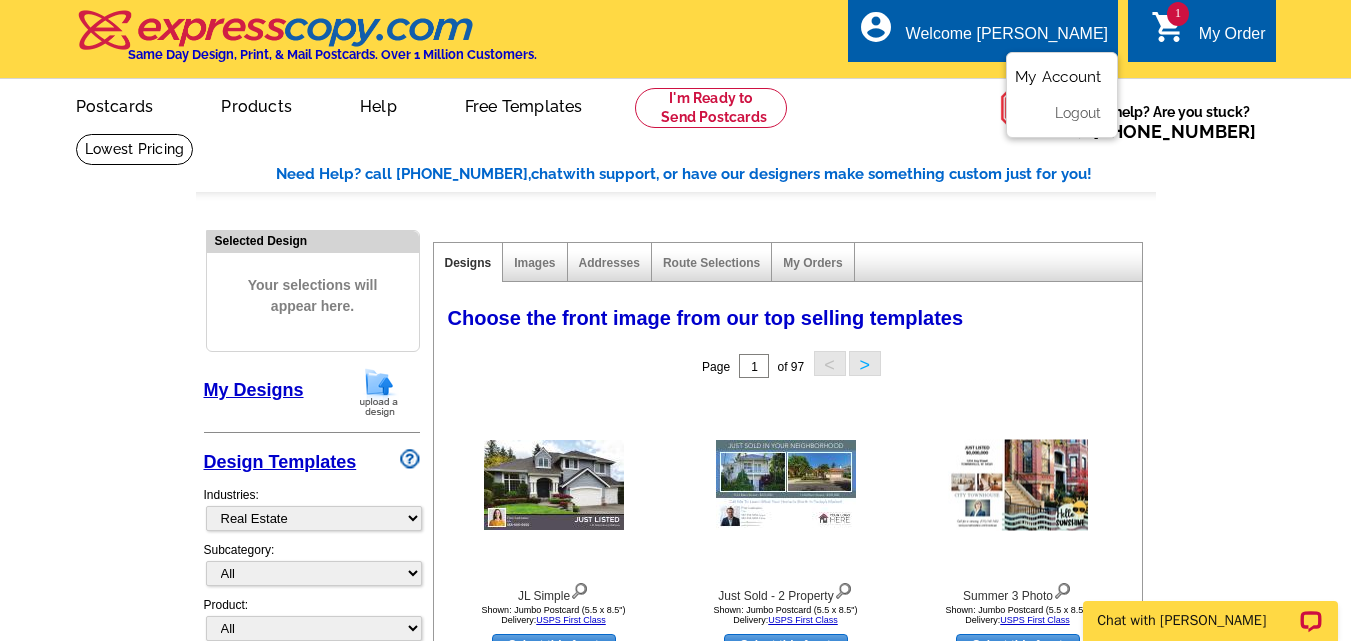 click on "My Account" at bounding box center (1058, 77) 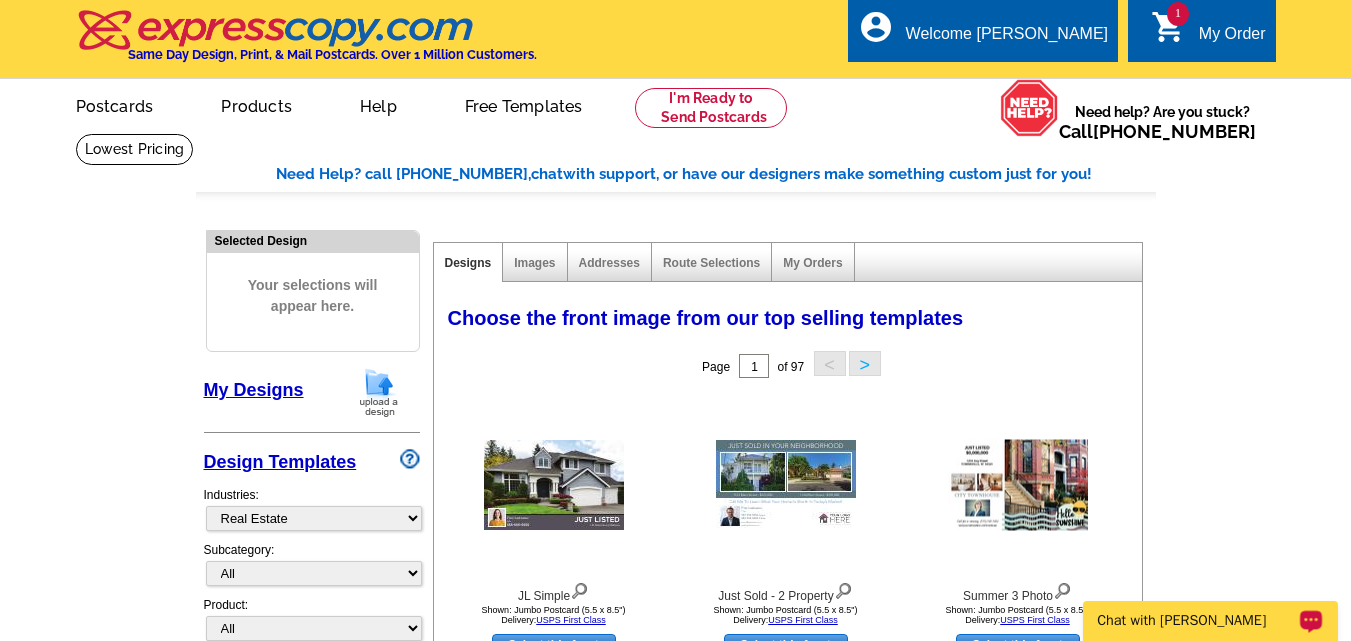 click on "Chat with [PERSON_NAME]" at bounding box center (1197, 621) 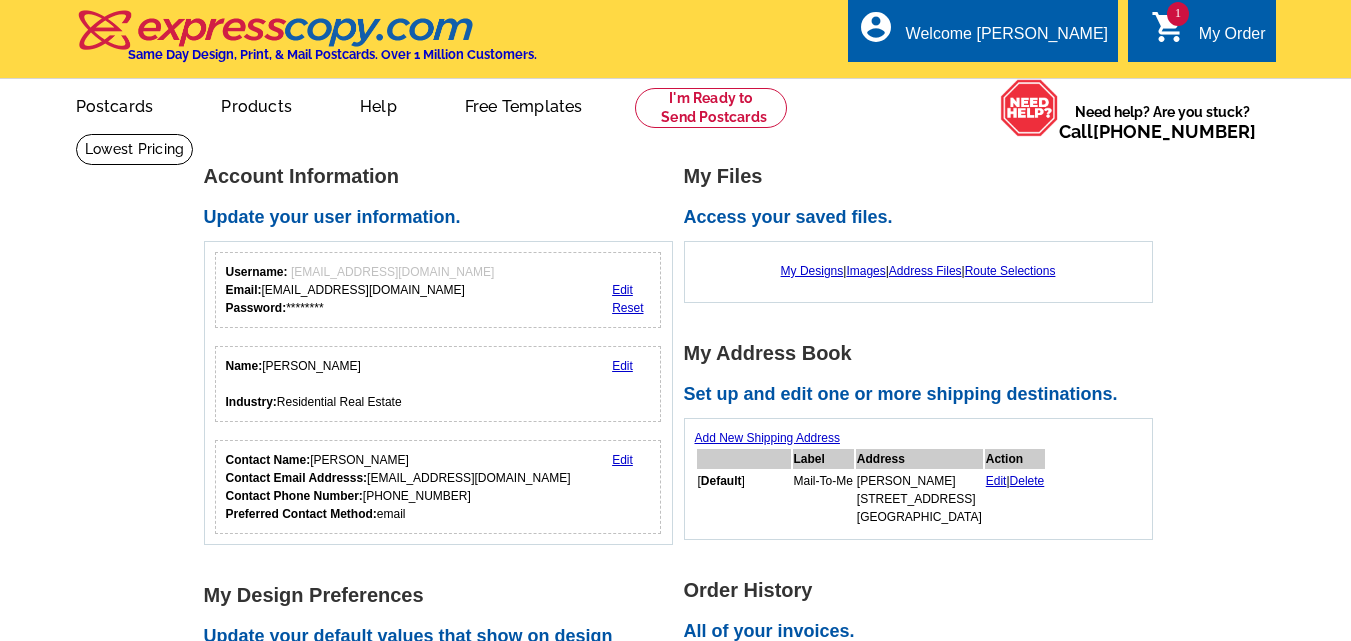 scroll, scrollTop: 0, scrollLeft: 0, axis: both 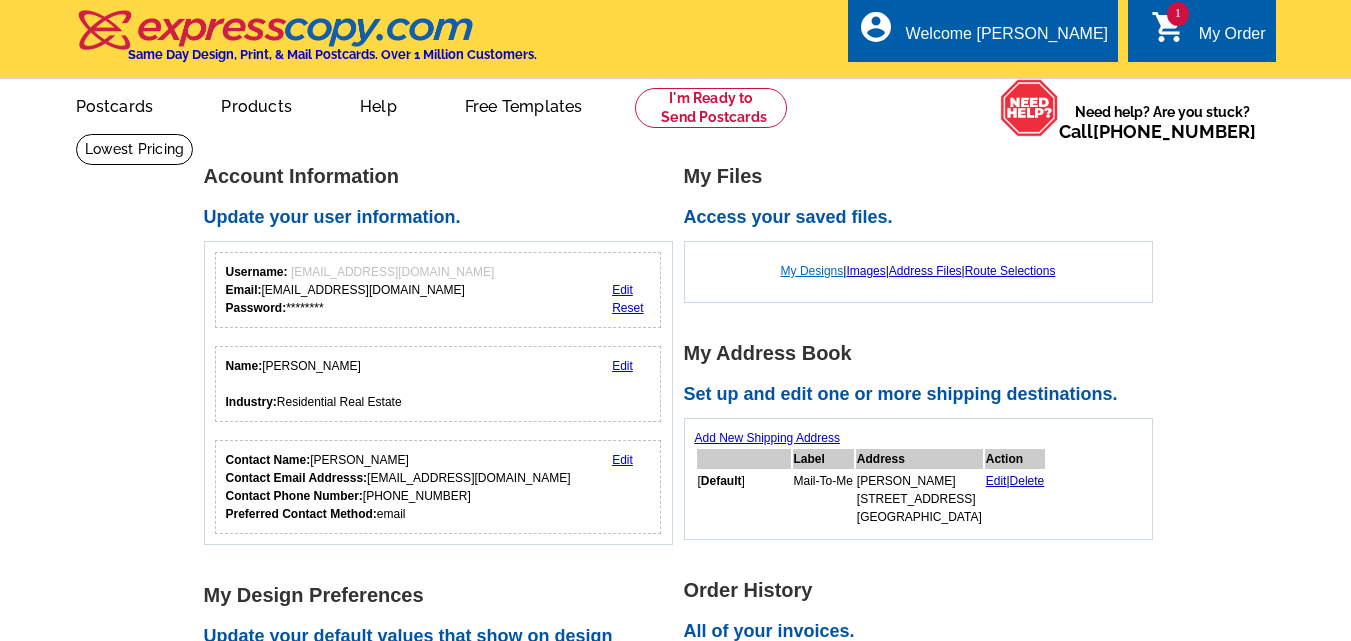 click on "My Designs" at bounding box center (812, 271) 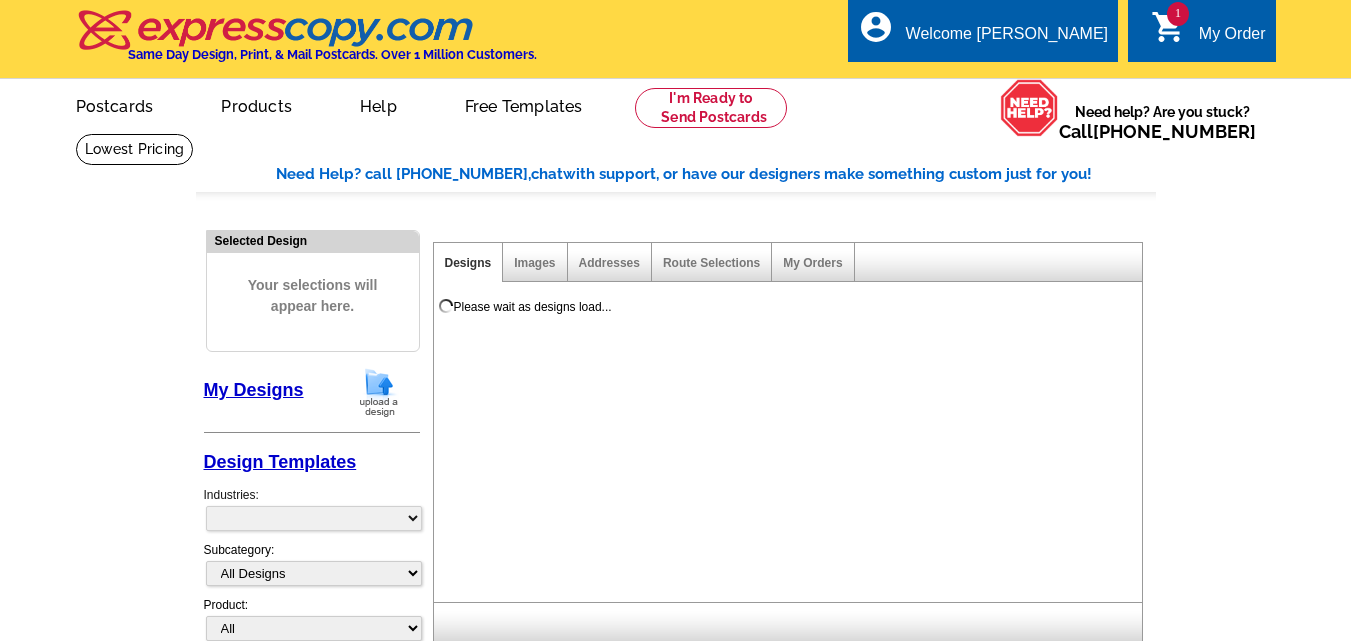 scroll, scrollTop: 0, scrollLeft: 0, axis: both 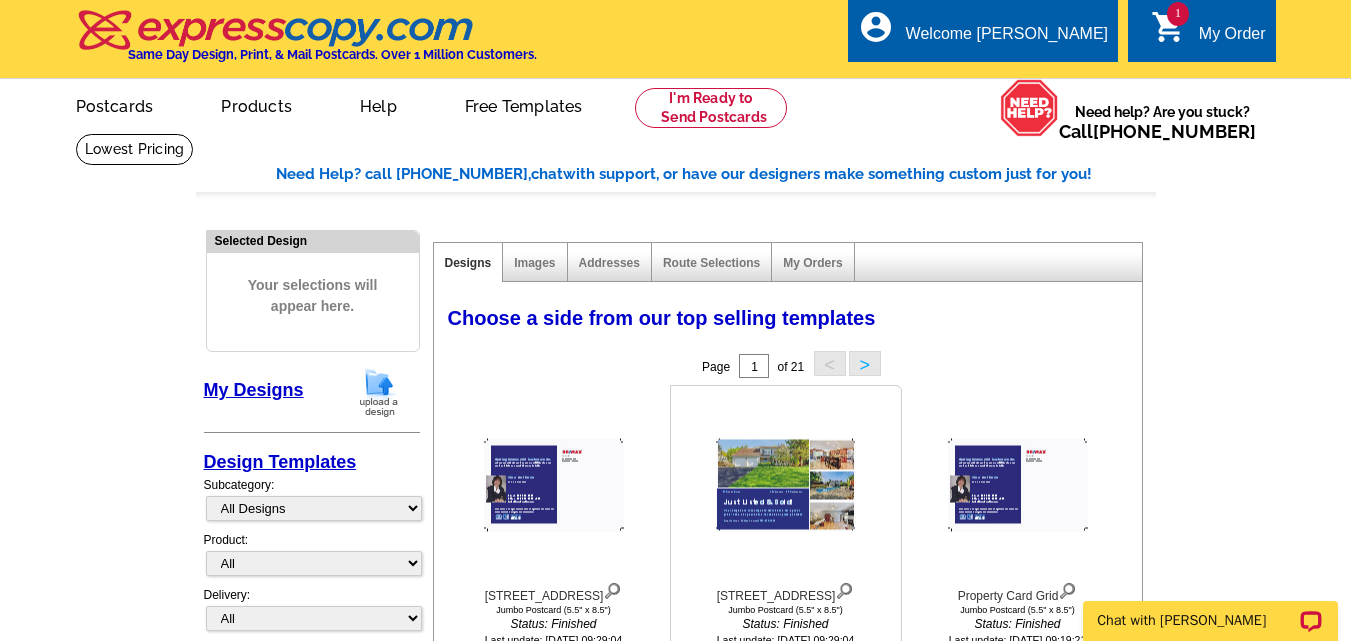 click at bounding box center [786, 485] 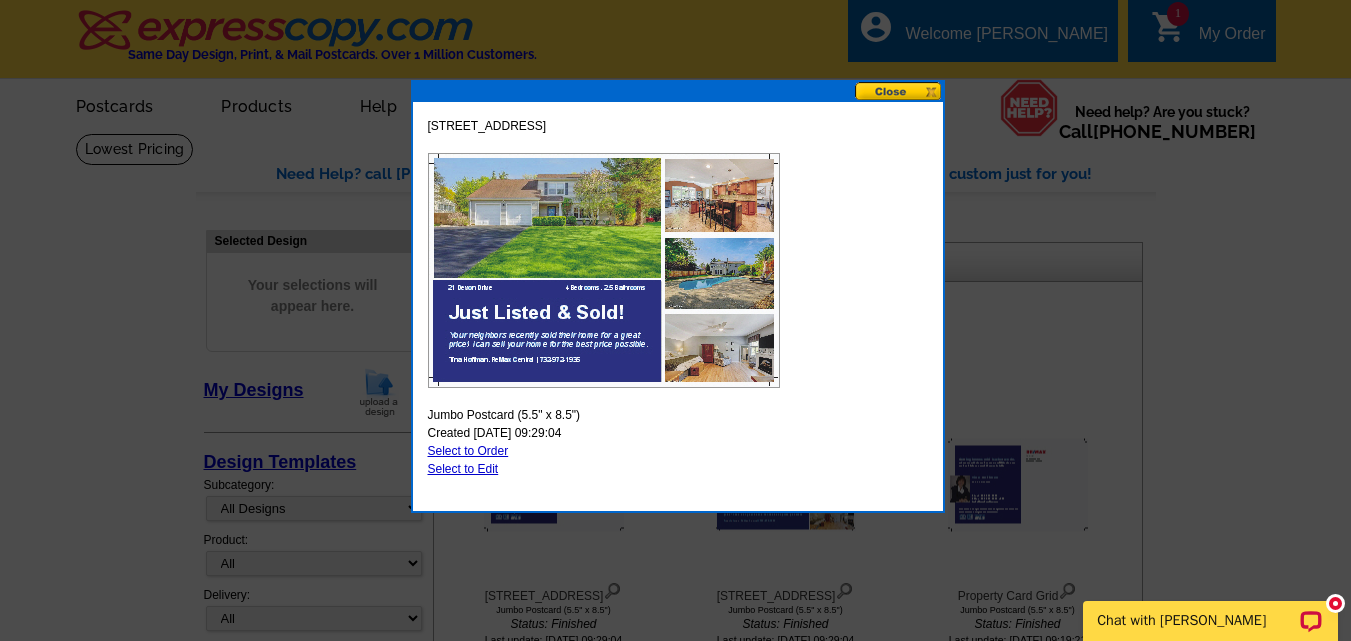 click at bounding box center [675, 320] 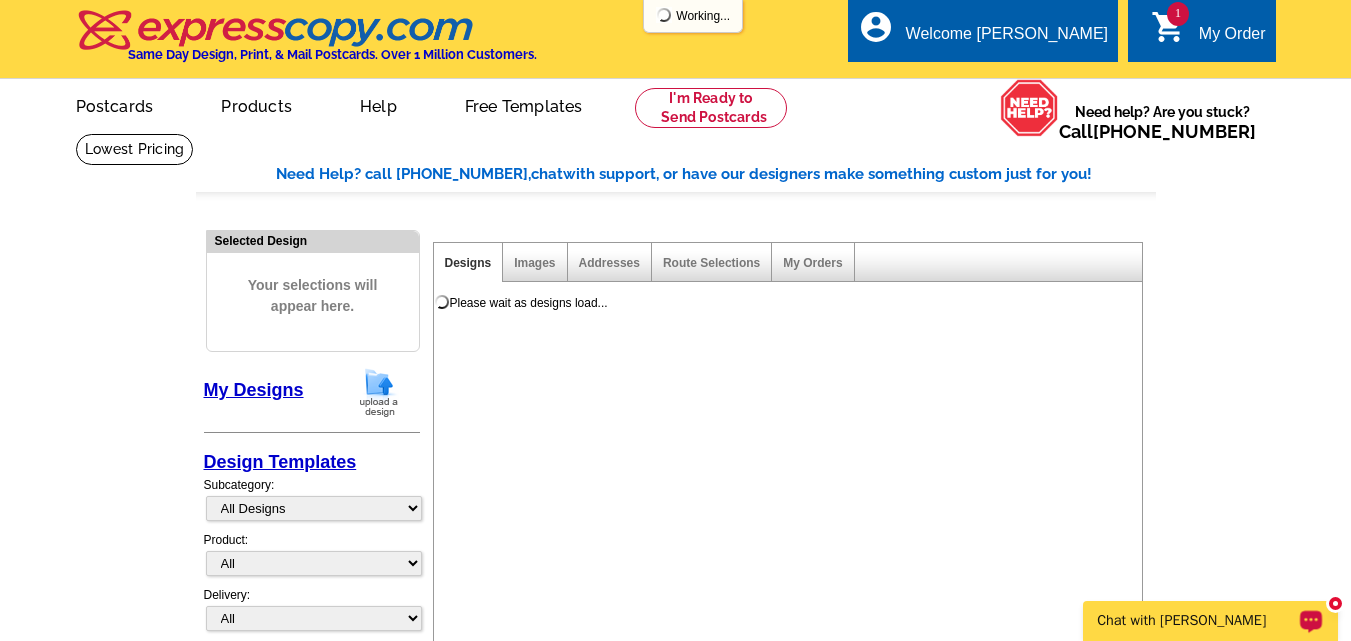 click on "Chat with [PERSON_NAME]" at bounding box center (1197, 621) 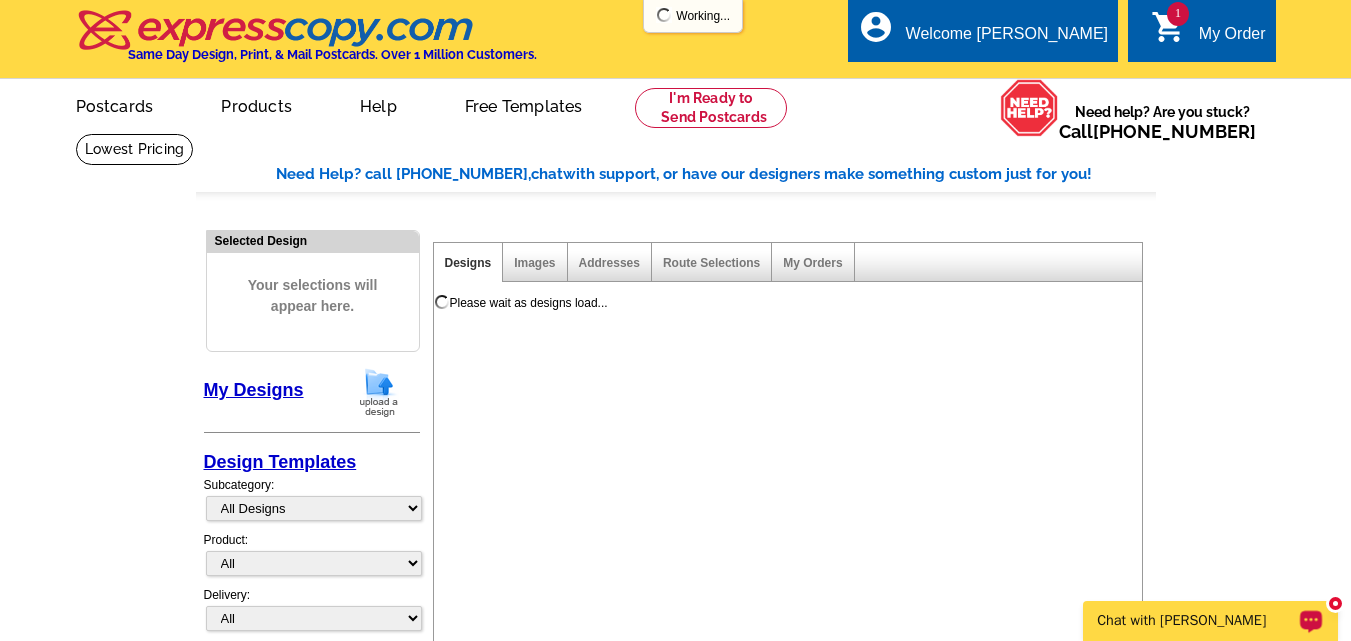 click on "New message" at bounding box center (1210, 609) 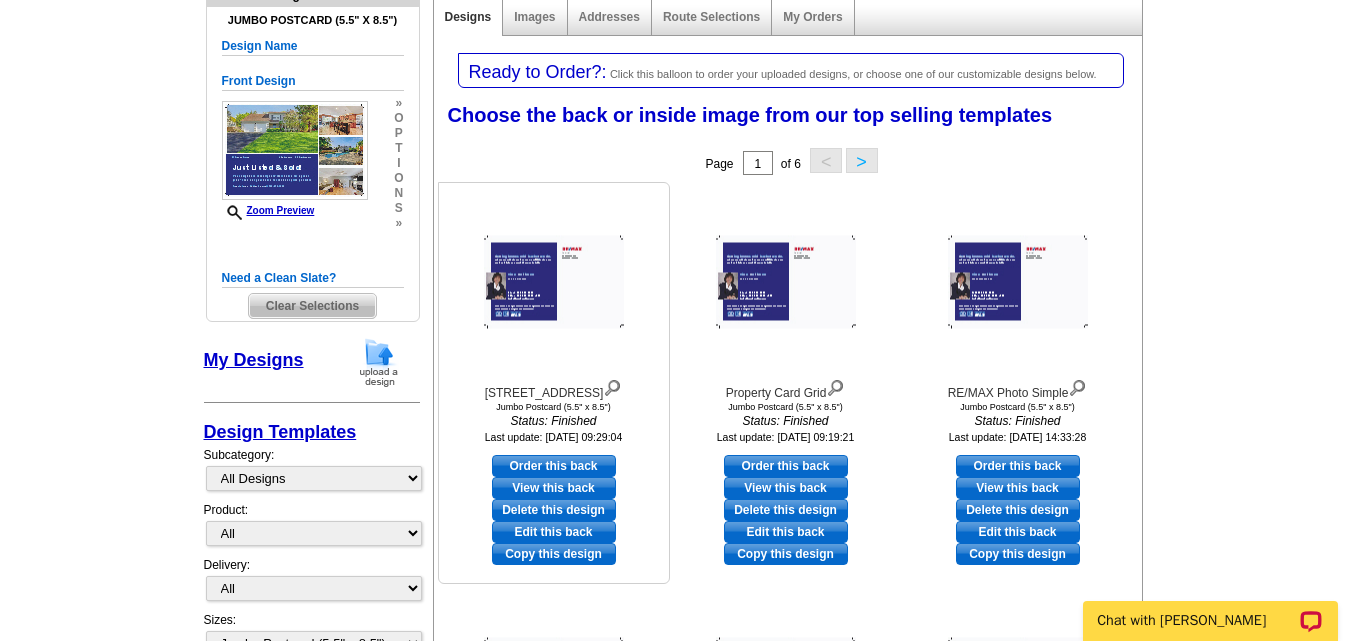 scroll, scrollTop: 280, scrollLeft: 0, axis: vertical 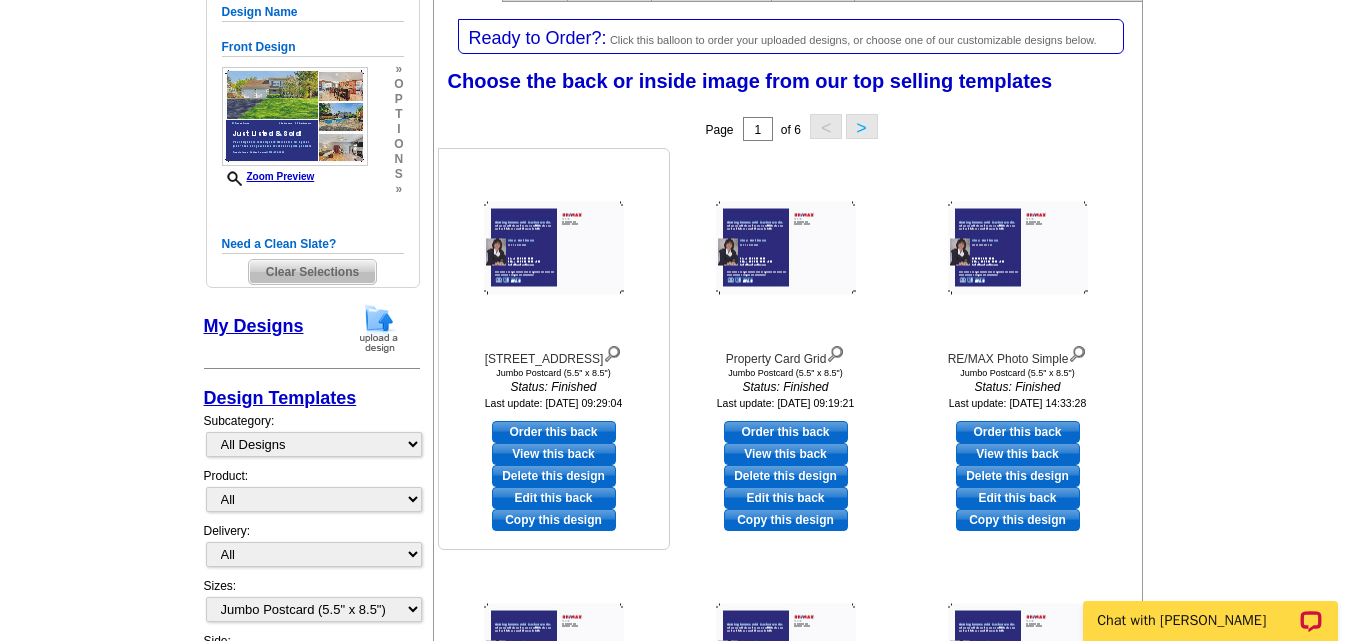 click on "Edit this back" at bounding box center [554, 498] 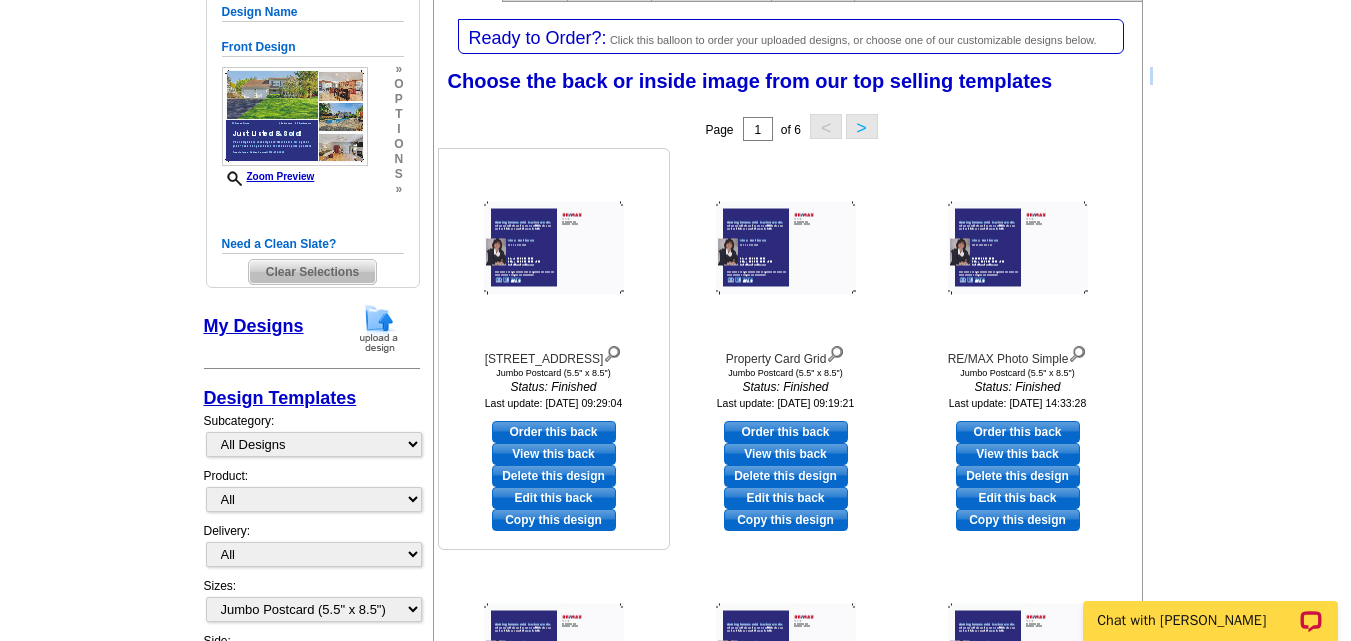 click on "Ready to Order?:
Click this balloon to order your uploaded designs, or choose one of our customizable designs below.
You have selected a front.
Congratulations! You're almost halfway done.
Choose the back or inside image from our top selling templates
Select one of the template options below for the back/inside of your printing order.
Next Step: Customize Your Design
Page
1 of 6
<
>" at bounding box center (788, 646) 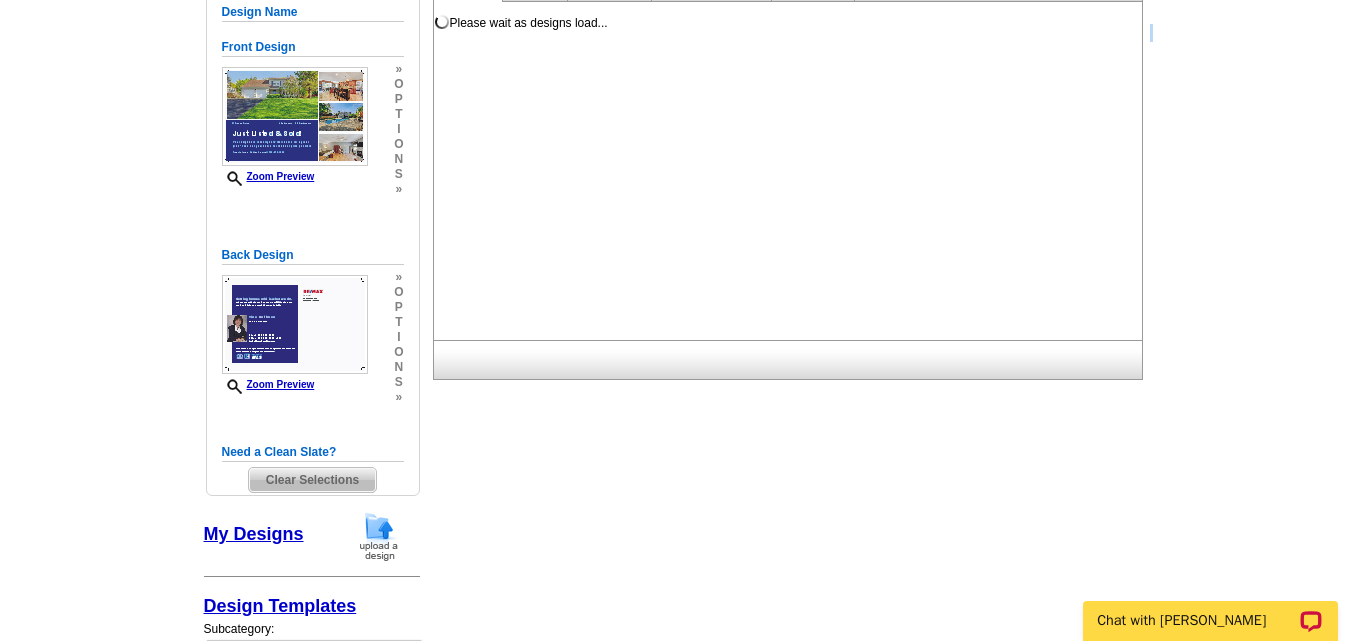 scroll, scrollTop: 0, scrollLeft: 0, axis: both 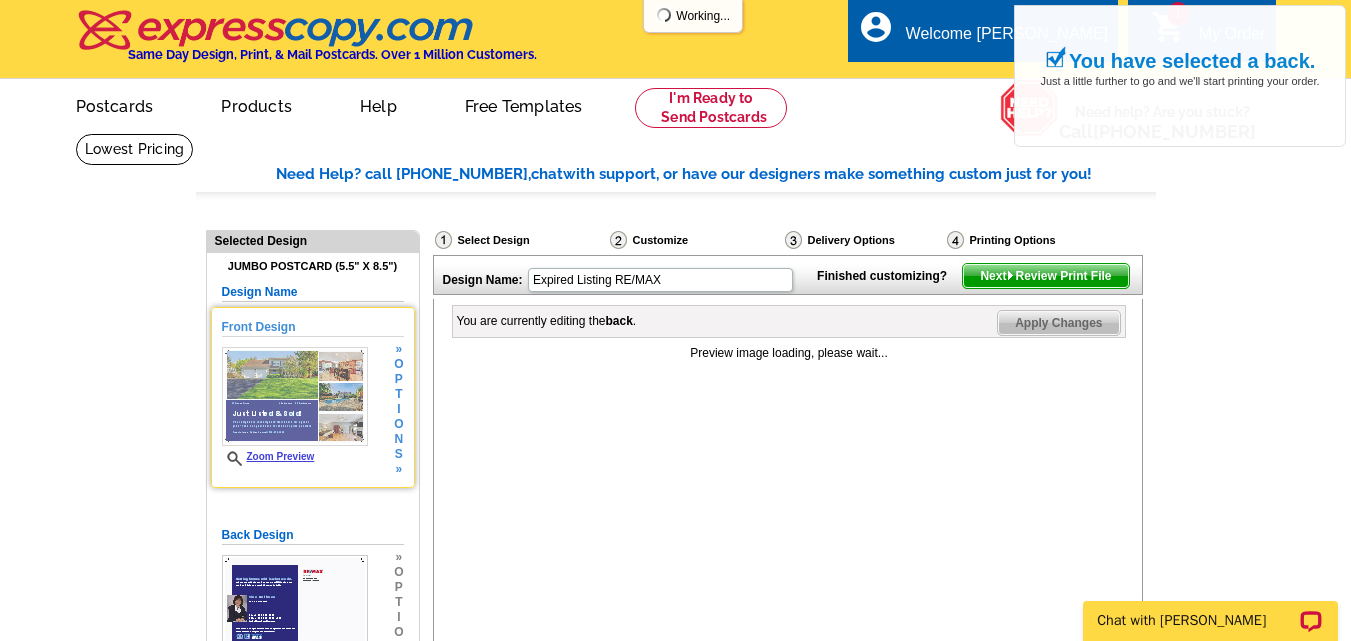 click at bounding box center (295, 396) 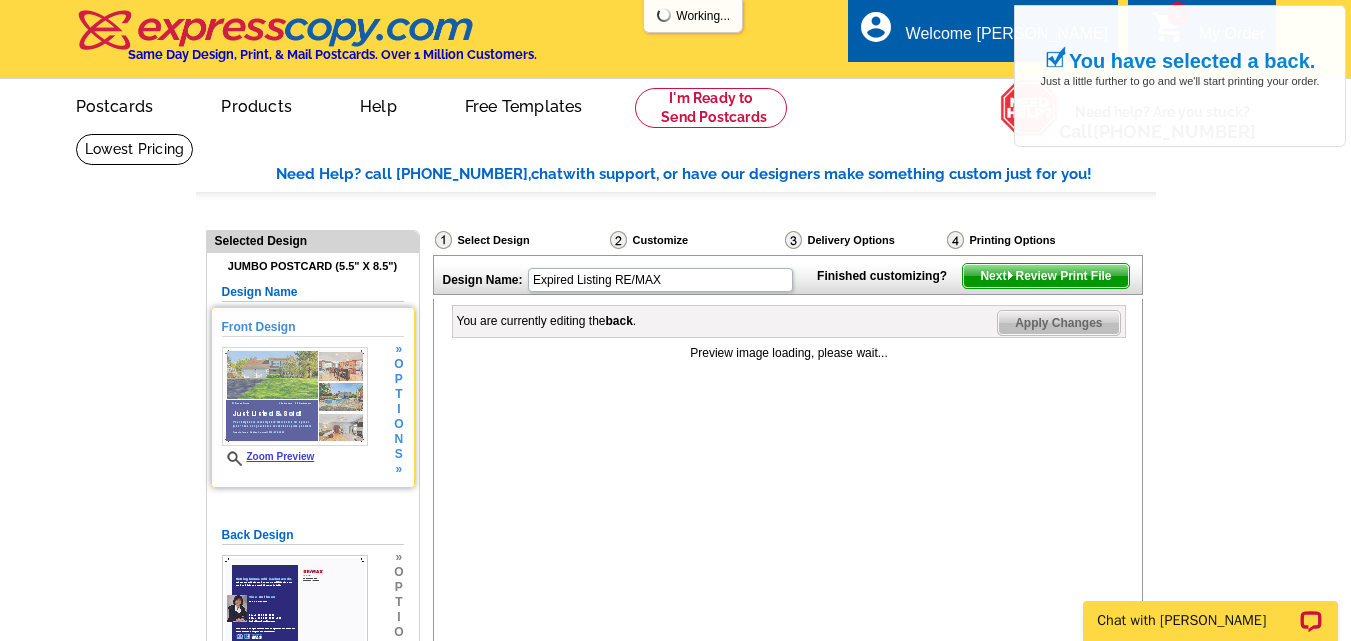 click at bounding box center [295, 396] 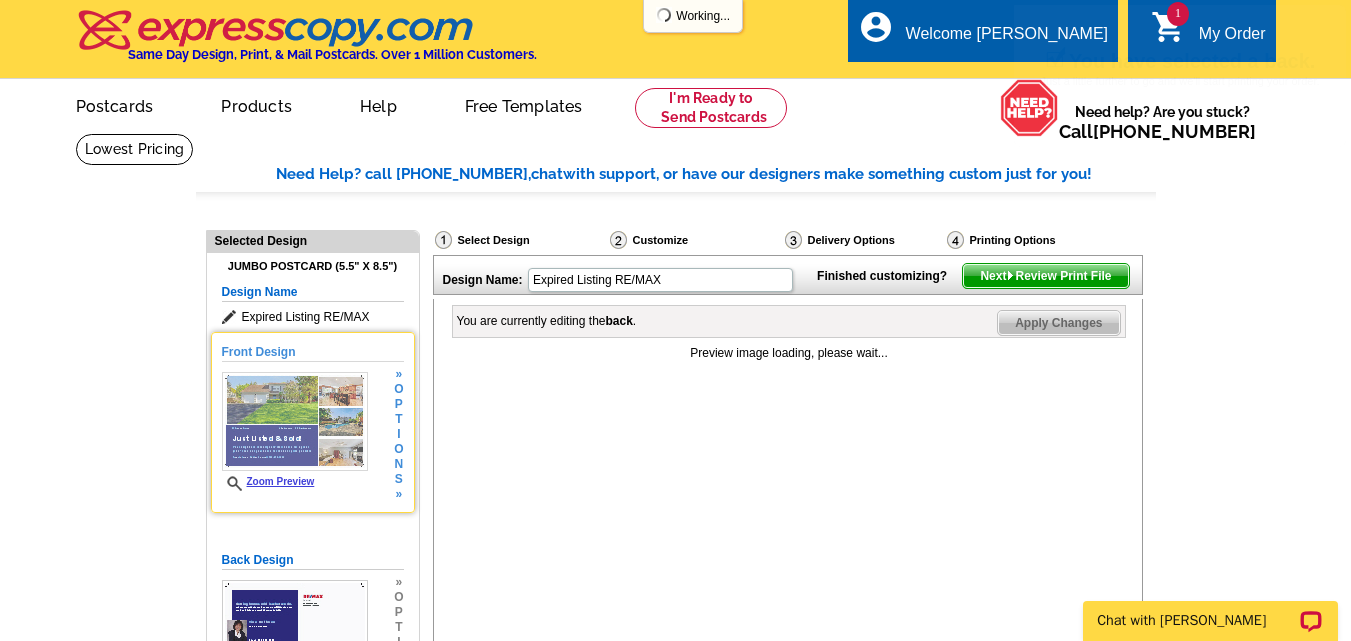 click at bounding box center (295, 421) 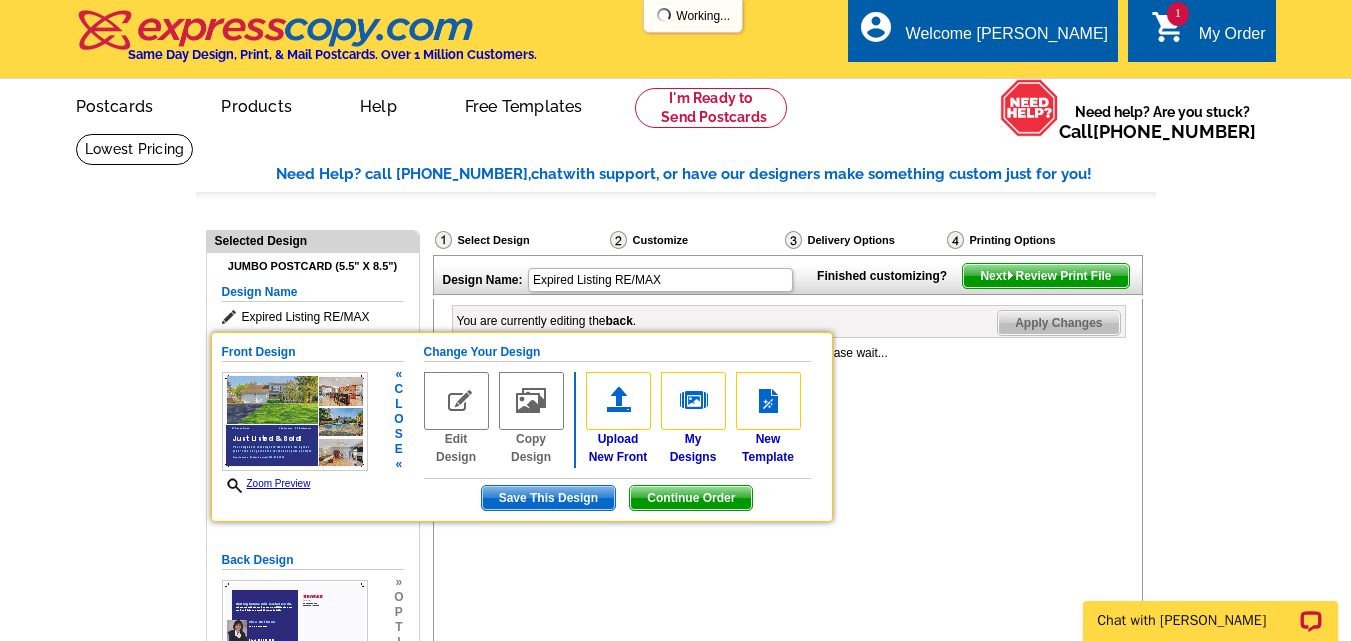 click on "Front Design
Zoom Preview
« c l o s e «
Change Your Design
Edit Design
Copy Design
Upload New Front
My Designs
Continue Order" at bounding box center (522, 427) 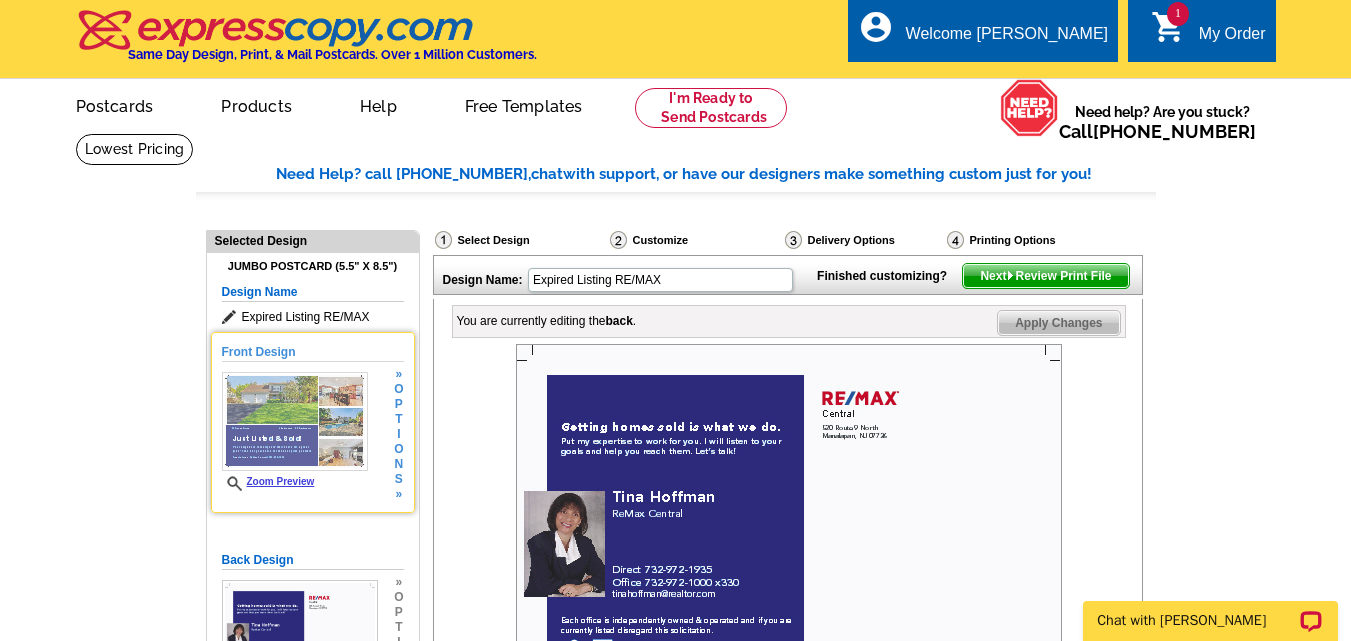 click on "Zoom Preview" at bounding box center [268, 481] 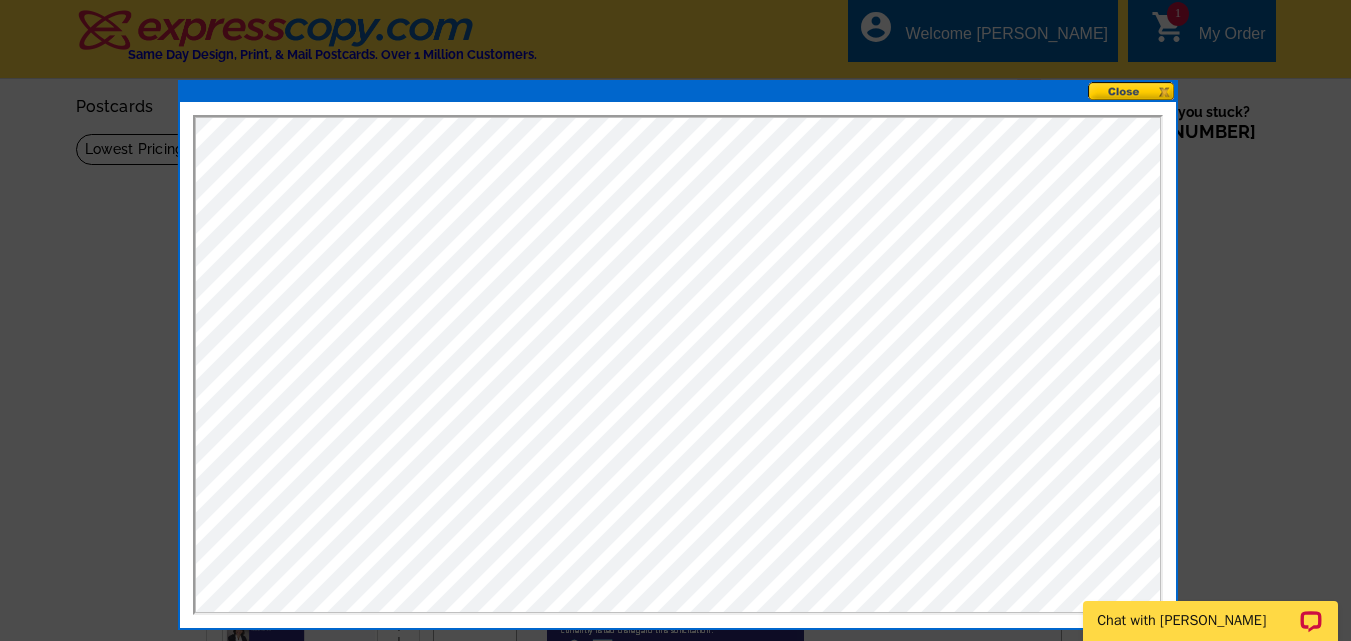 scroll, scrollTop: 0, scrollLeft: 0, axis: both 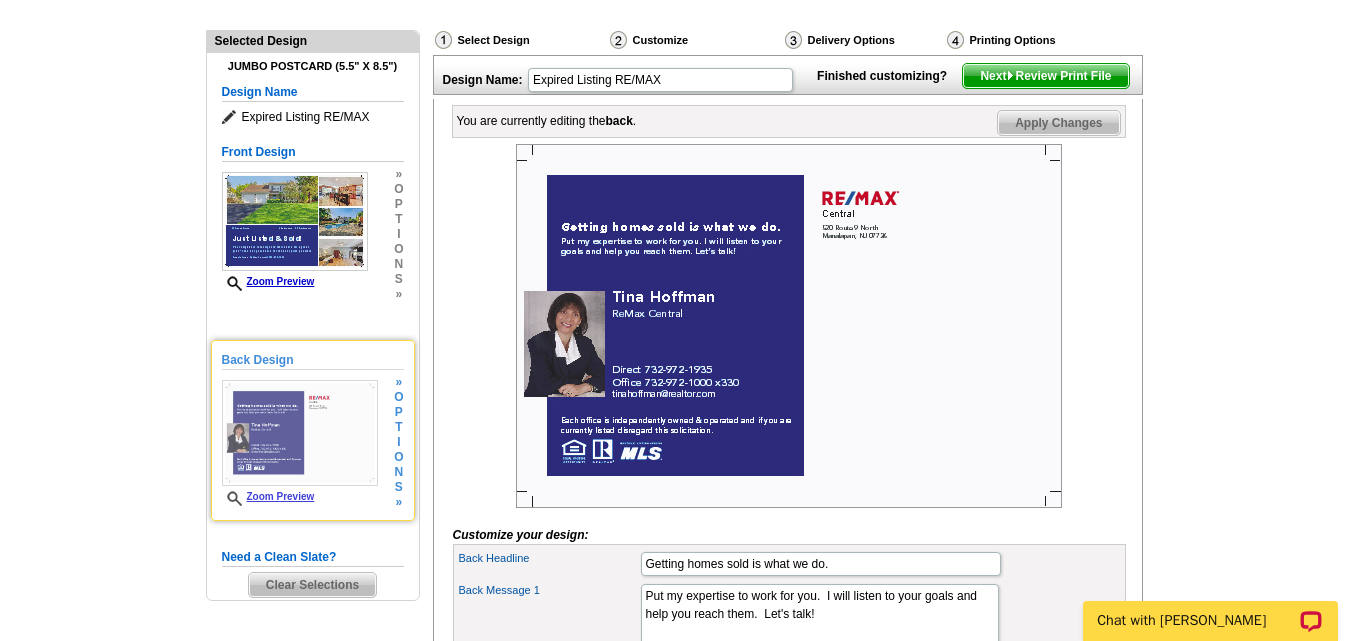 click on "Zoom Preview" at bounding box center [268, 496] 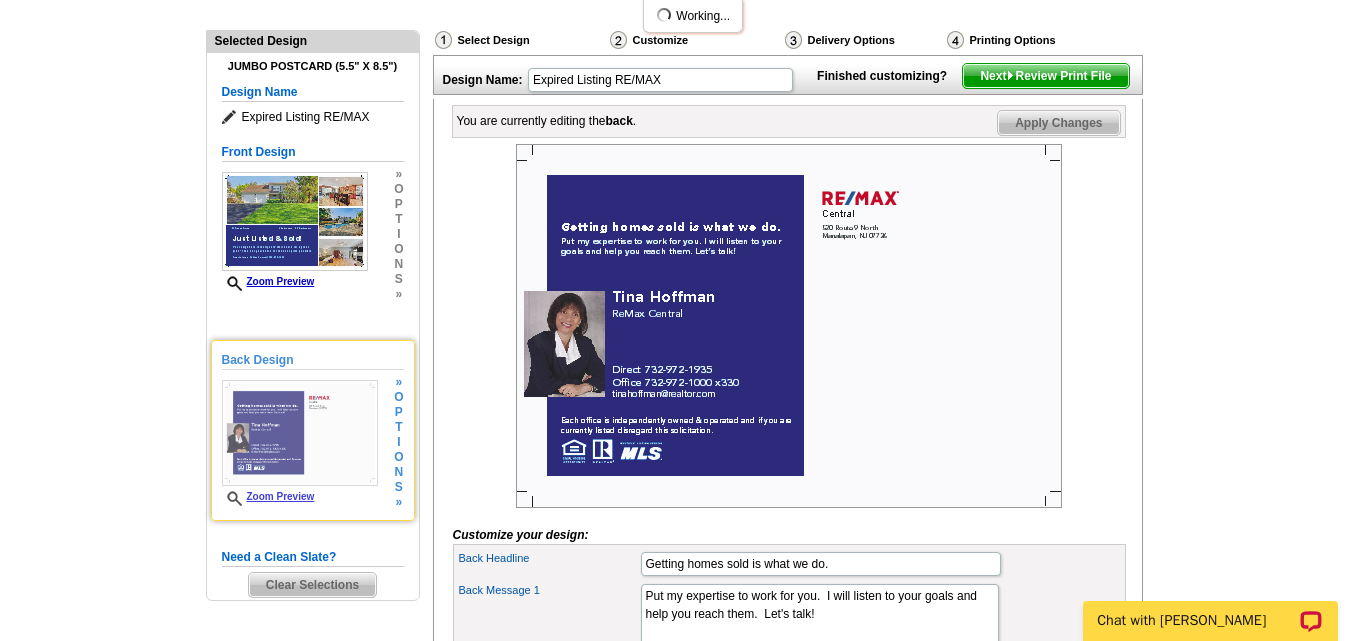 click on "Zoom Preview" at bounding box center (268, 496) 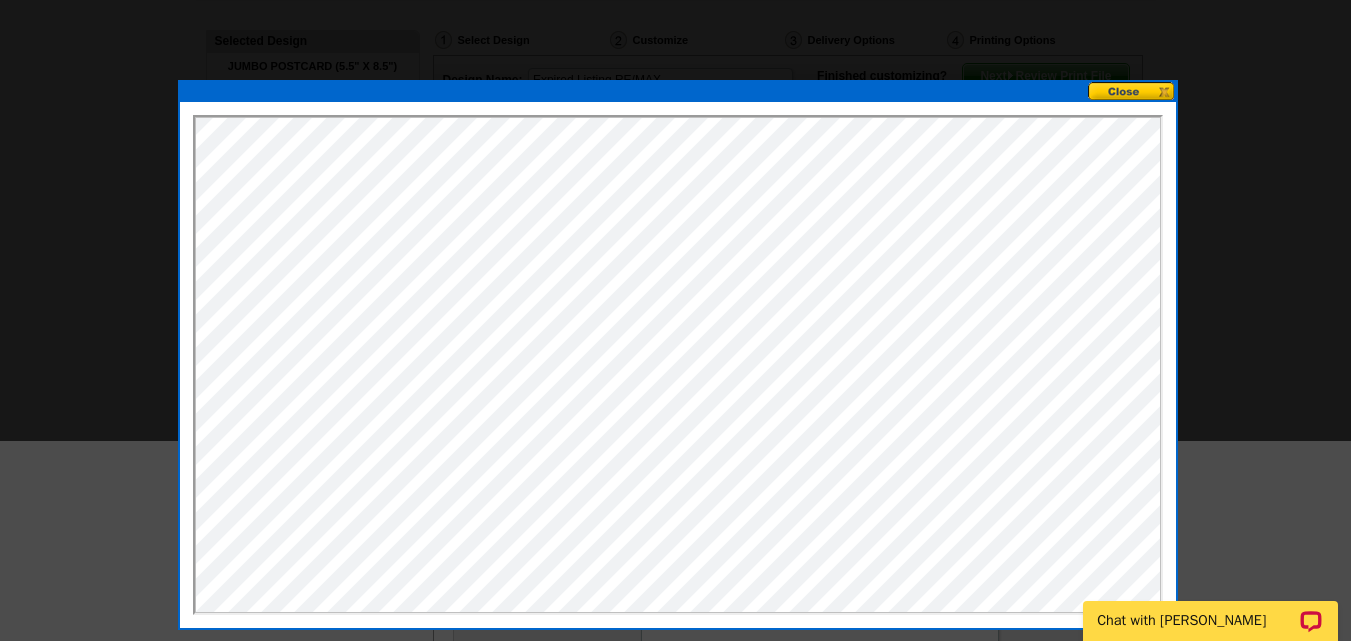 scroll, scrollTop: 0, scrollLeft: 0, axis: both 